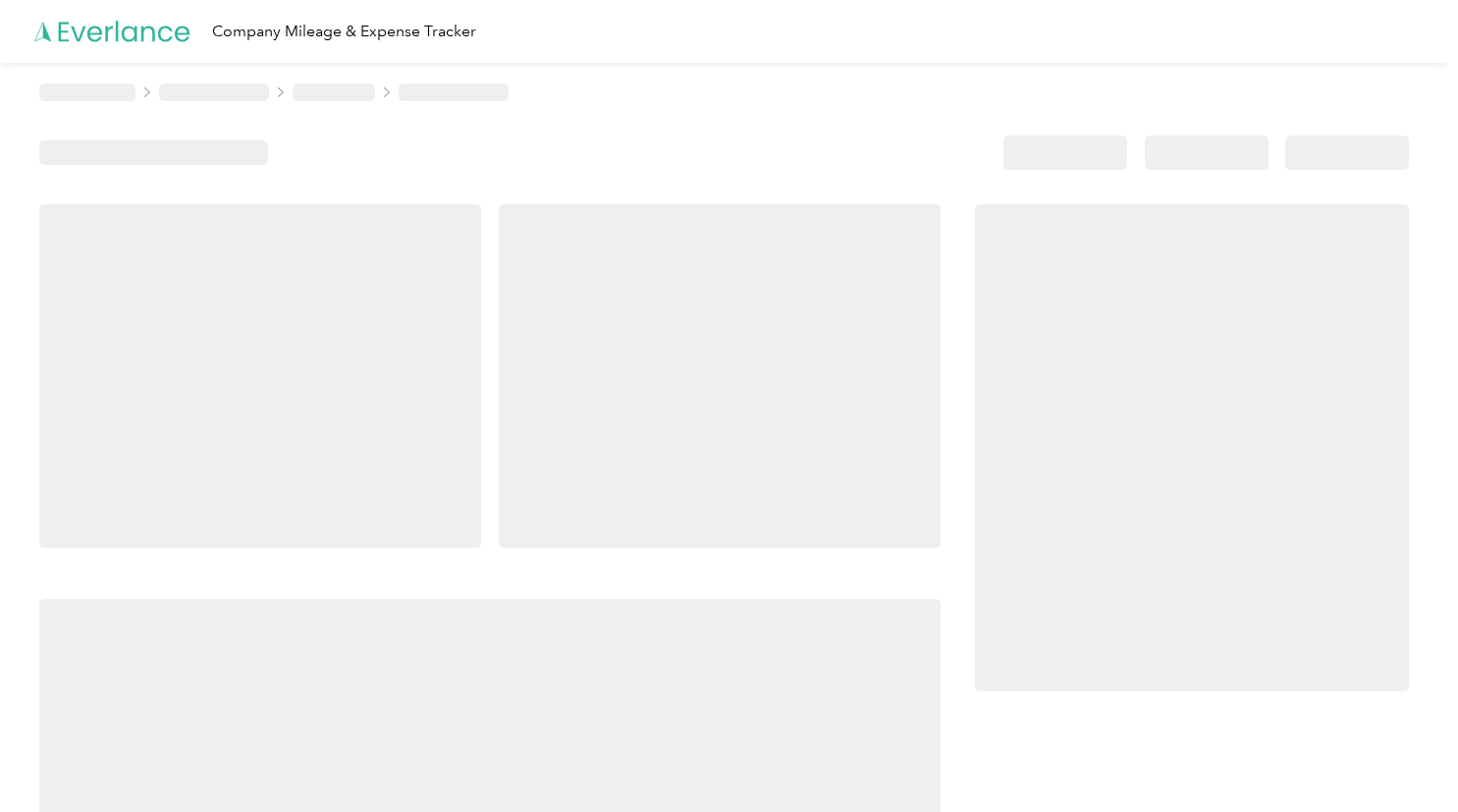 scroll, scrollTop: 0, scrollLeft: 0, axis: both 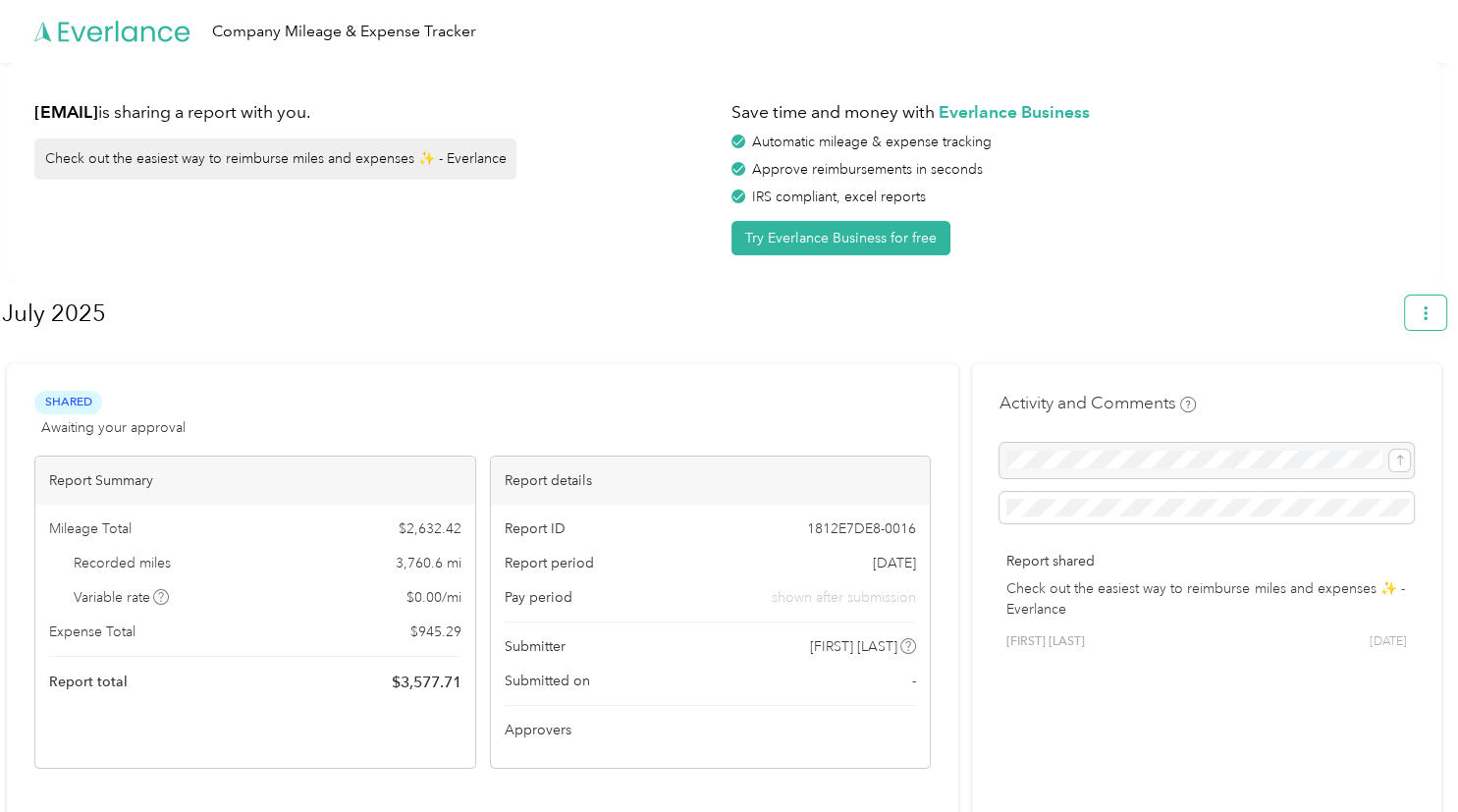 click 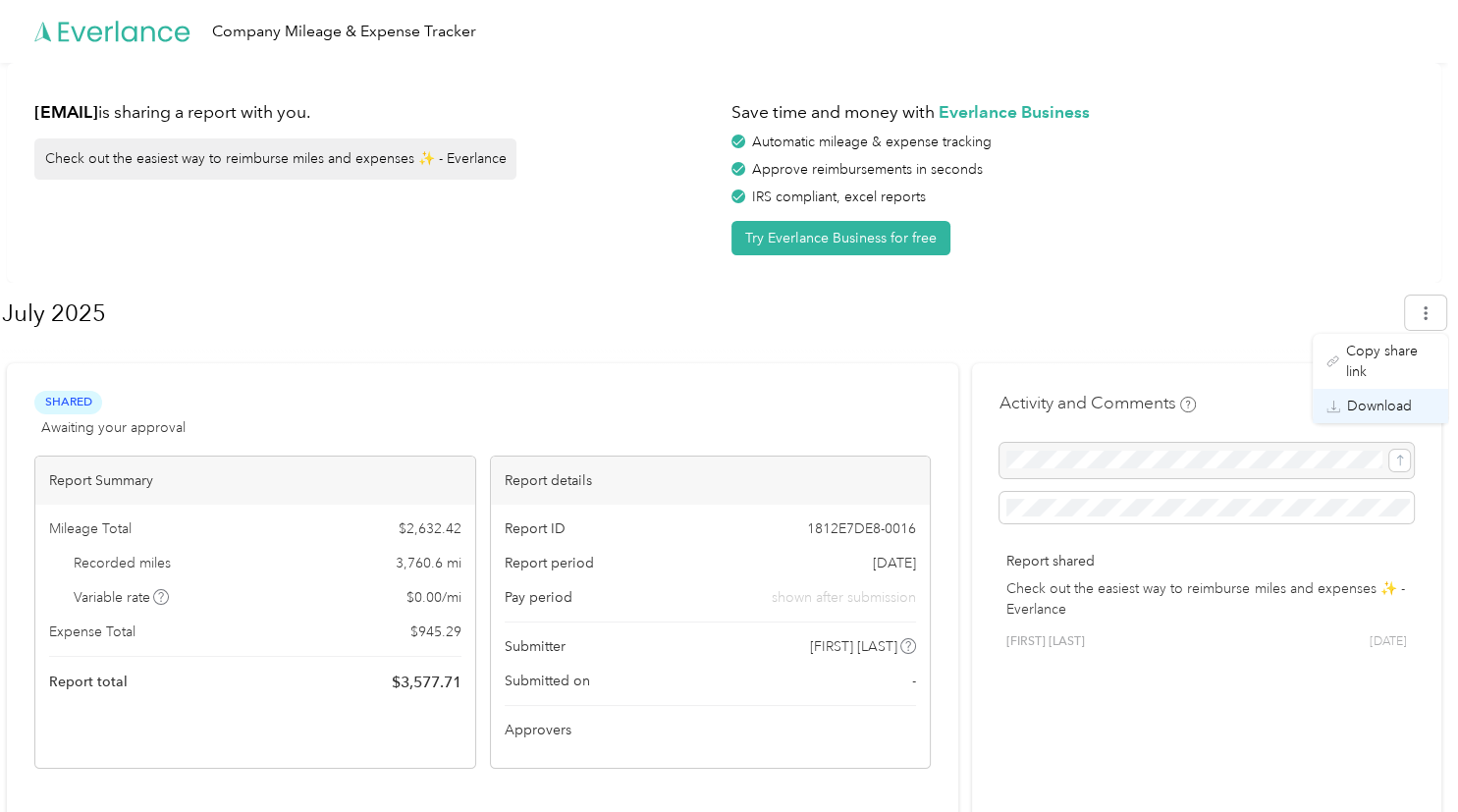 click on "Download" at bounding box center (1379, 406) 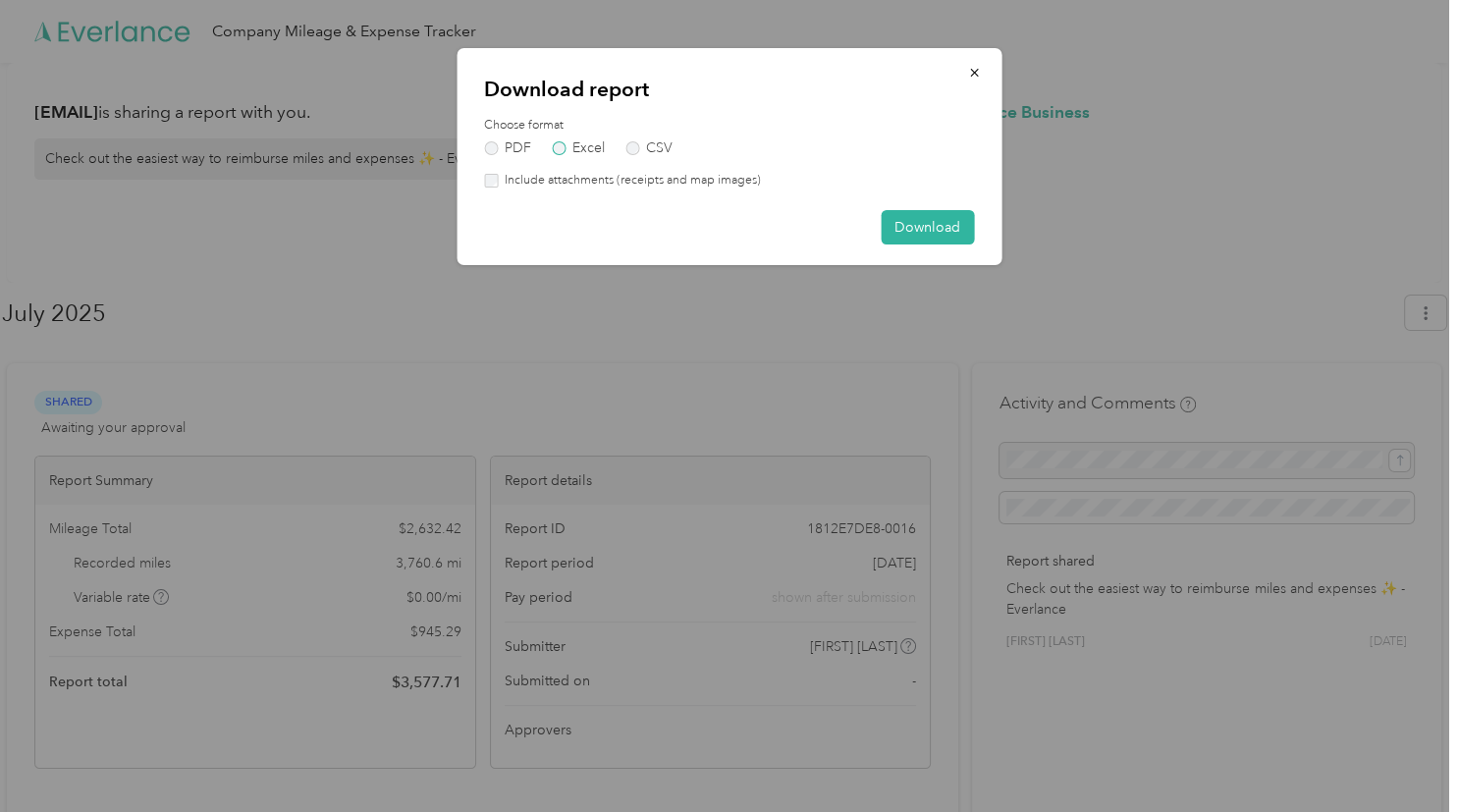 click on "Excel" at bounding box center (578, 148) 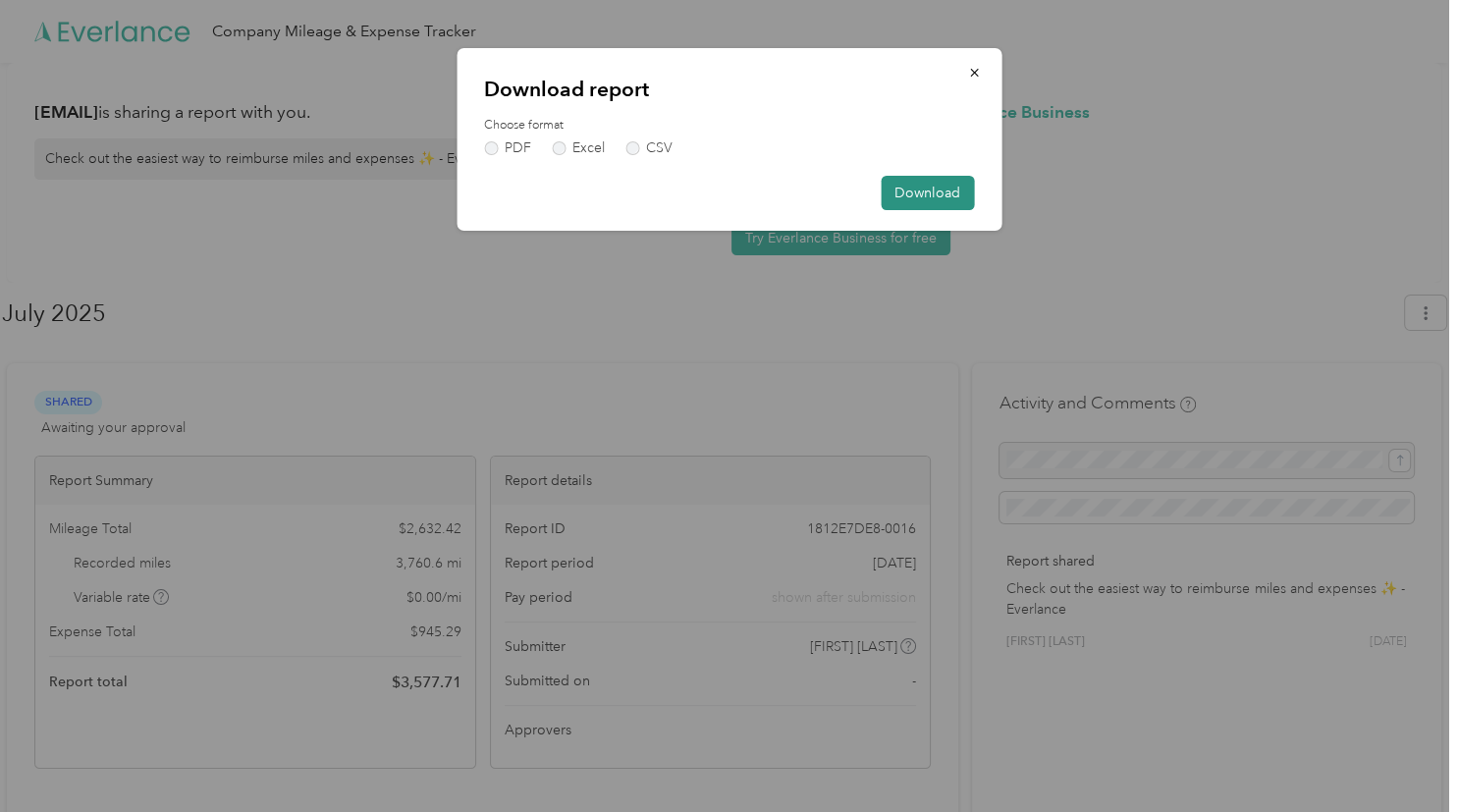click on "Download" at bounding box center [927, 192] 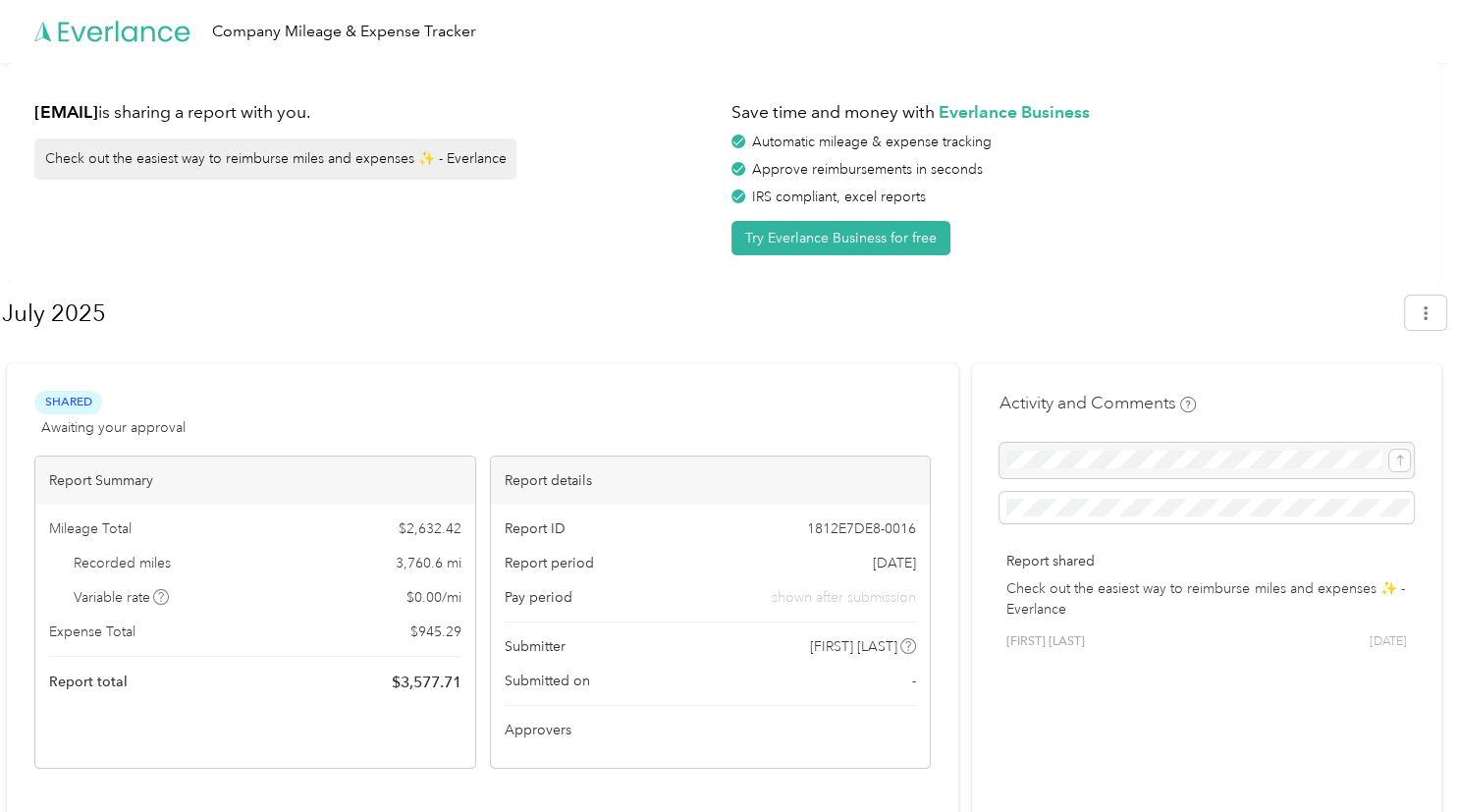 click on "[EMAIL] is sharing a report with you. Check out the easiest way to reimburse miles and expenses ✨ - Everlance Save time and money with Everlance Business Automatic mileage & expense tracking Approve reimbursements in seconds IRS compliant, excel reports Try Everlance Business for free" at bounding box center [724, 173] 